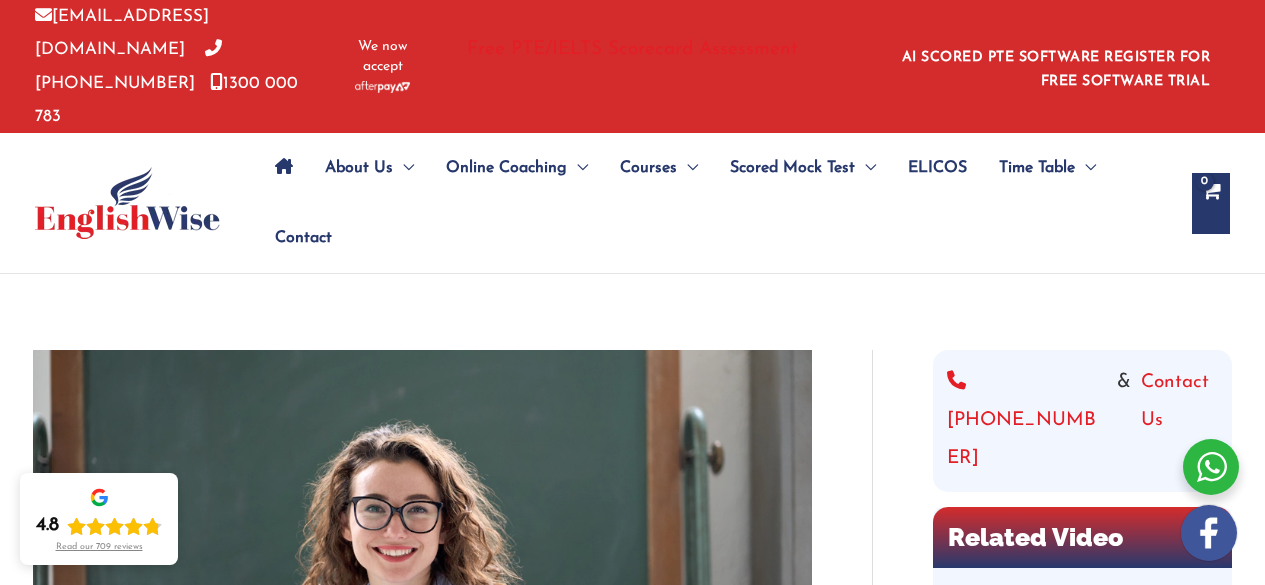 scroll, scrollTop: 0, scrollLeft: 0, axis: both 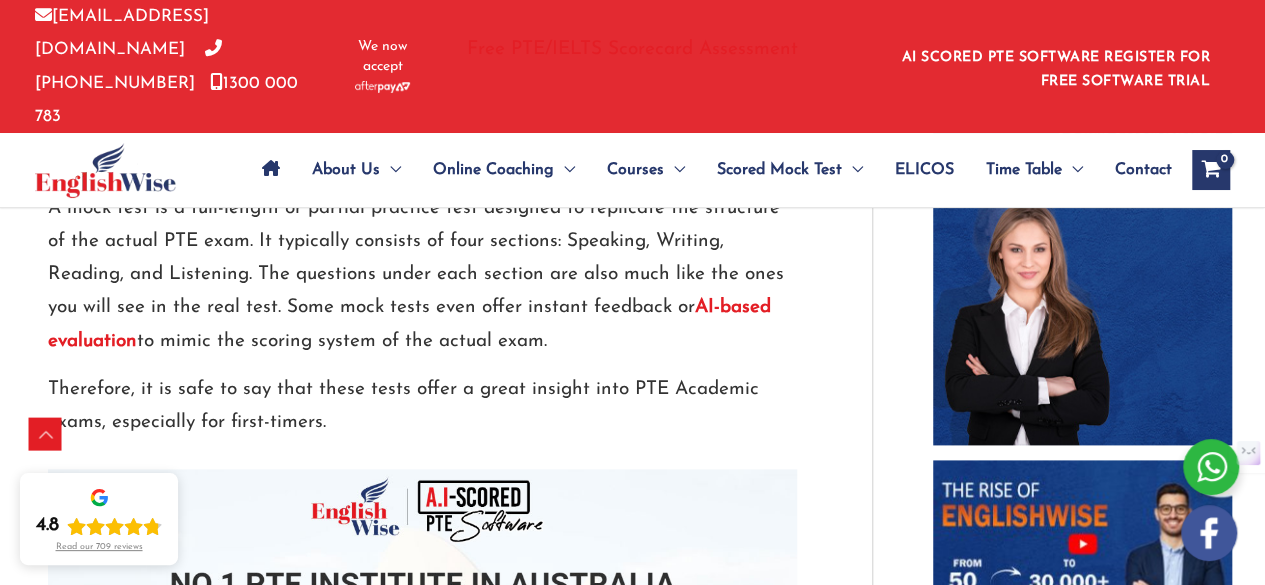 click on "How Accurate Are PTE Mock Tests?  /  PTE  / By
englishwise
/   April 15, 2025  Preparing for the  PTE Academic  makes even the smartest students nervous, as it is a key link to their goals abroad. However, mock tests alleviate this stress a little bit by giving a preview of the exam. These practice tests are widely used to evaluate how well you are prepared for it and where you are performing the best. But a common question among most test-takers is whether the PTE mock tests are accurate. If you’re wondering the same, this article will help you. First things first— Understanding PTE Mock Test: A mock test is a full-length or partial practice test designed to replicate the structure of the actual PTE exam. It typically consists of four sections: Speaking, Writing, Reading, and Listening. The questions under each section are also much like the ones you will see in the real test. Some mock tests even offer instant feedback or  AI-based evaluation Types of PTE Mock Tests: PTE mock tests Your" at bounding box center (453, 1774) 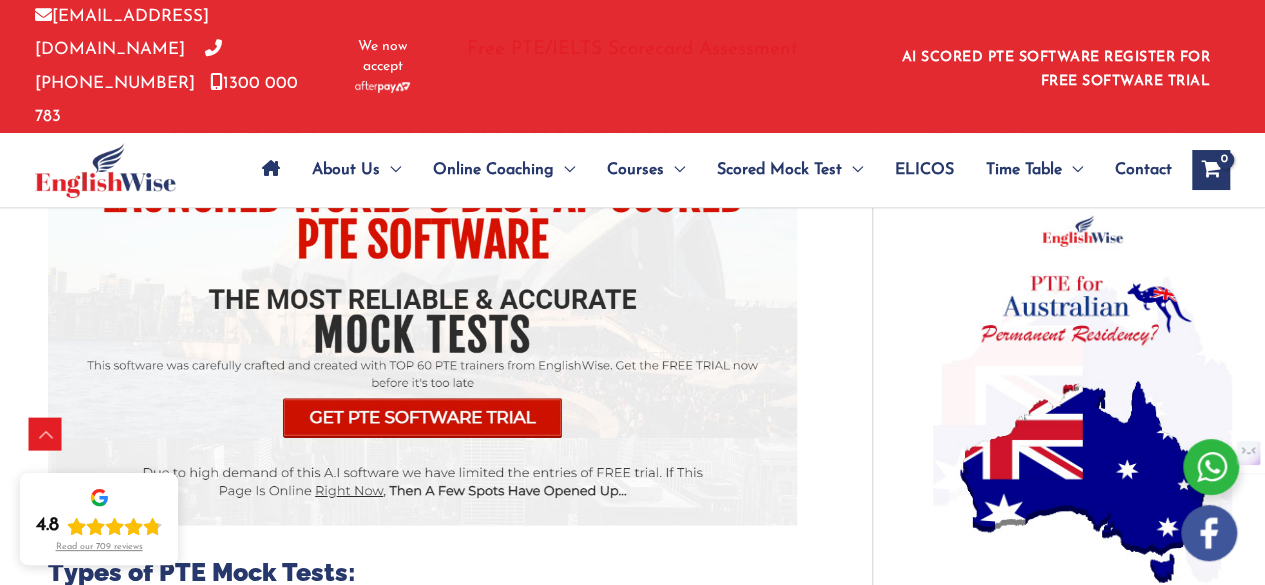 scroll, scrollTop: 1576, scrollLeft: 0, axis: vertical 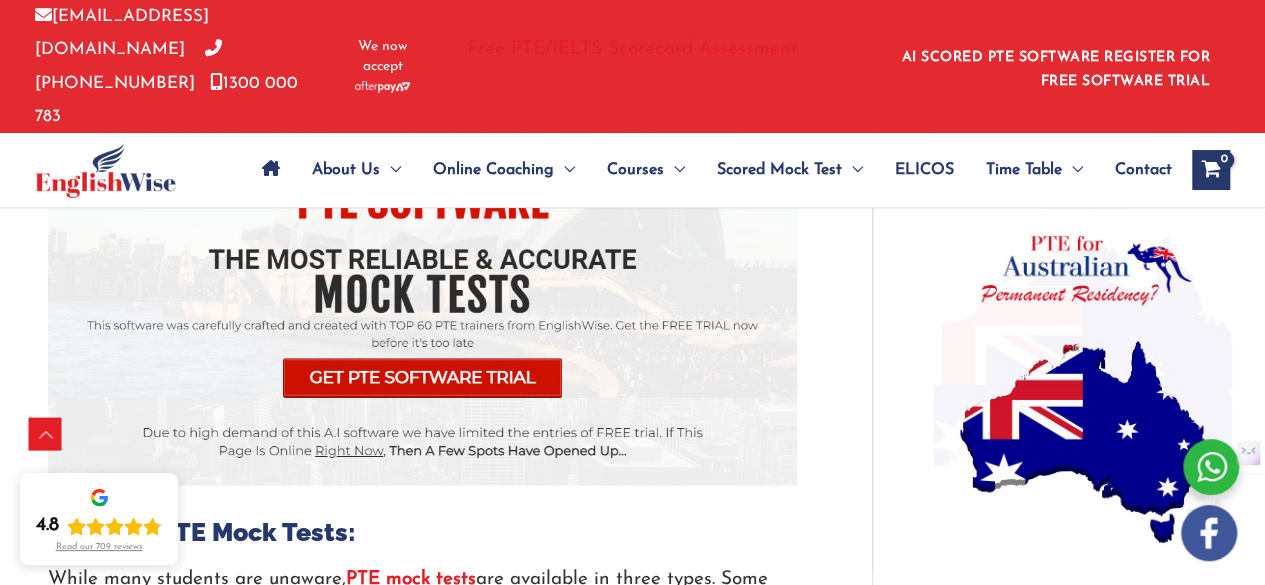 click at bounding box center [422, 236] 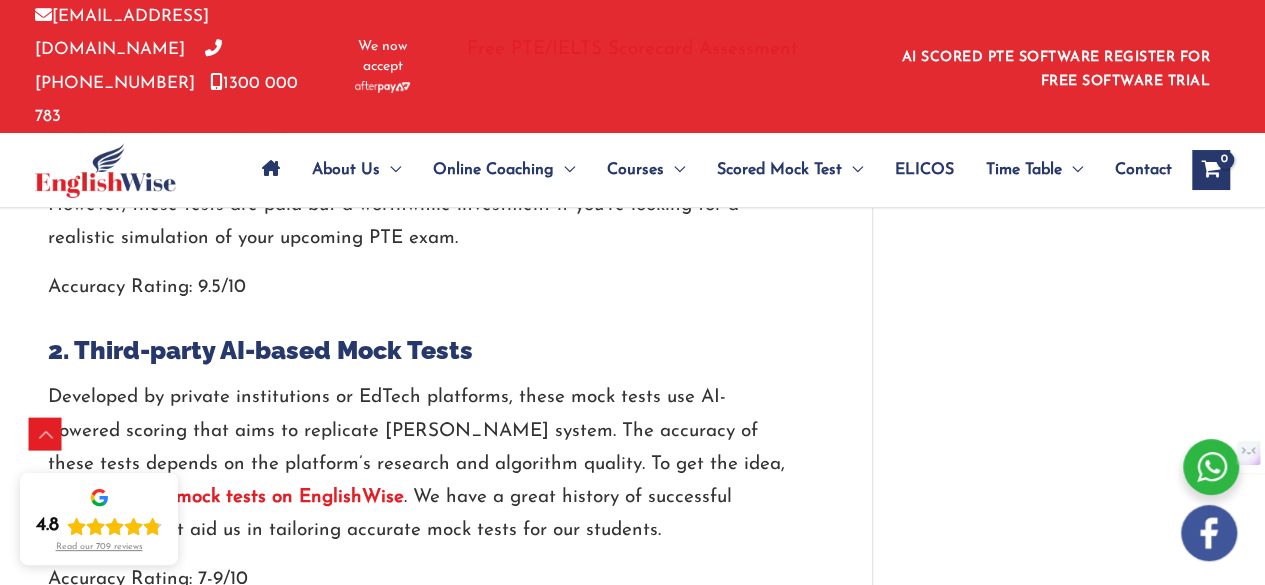 scroll, scrollTop: 2416, scrollLeft: 0, axis: vertical 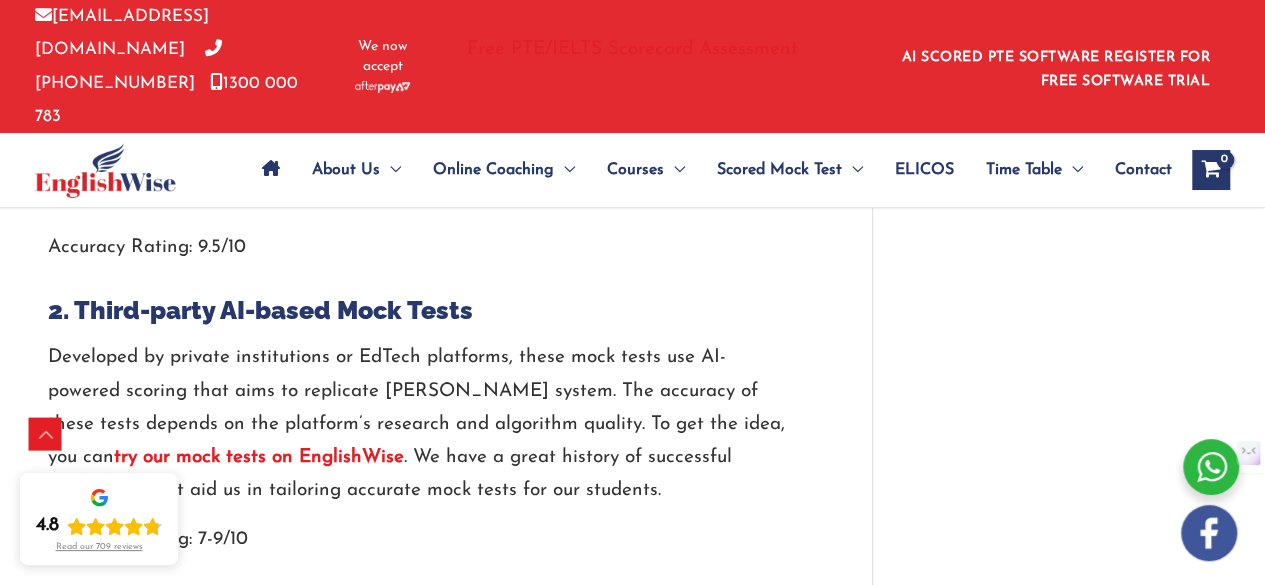 click on "try our mock tests on EnglishWise" at bounding box center [259, 457] 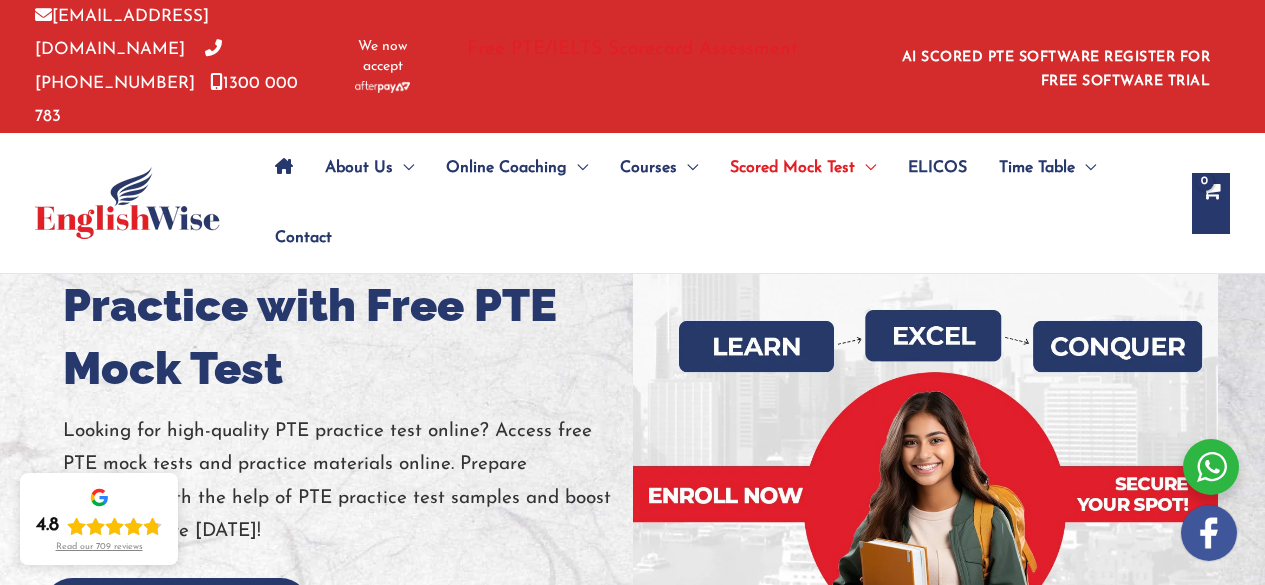 scroll, scrollTop: 0, scrollLeft: 0, axis: both 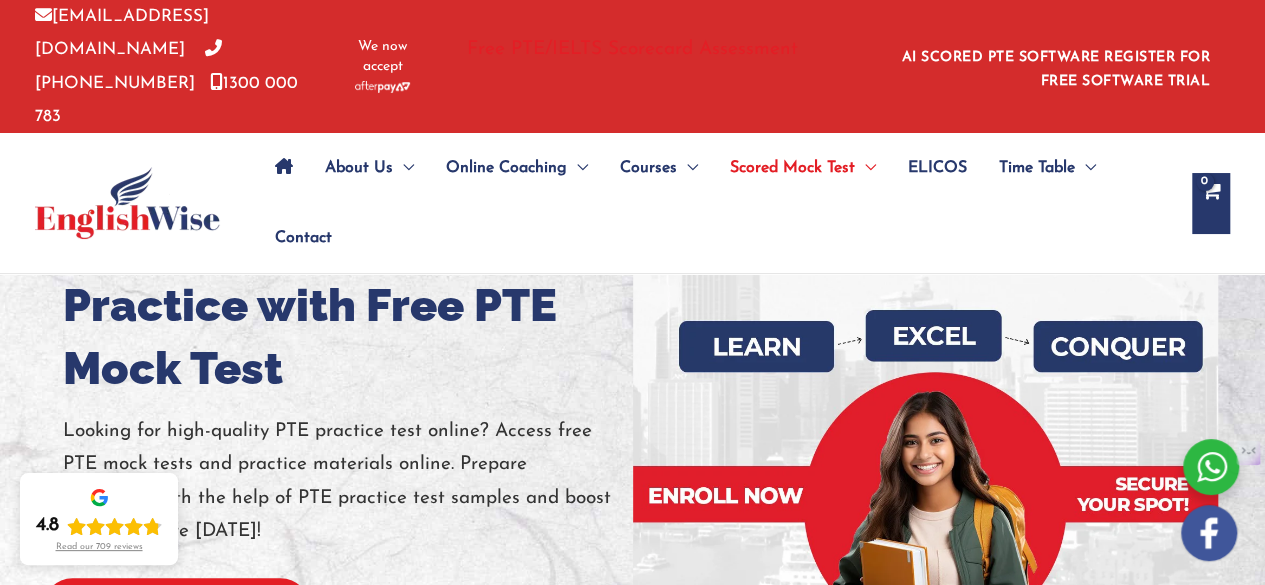 click on "Get PTE Software Trial" at bounding box center [176, 607] 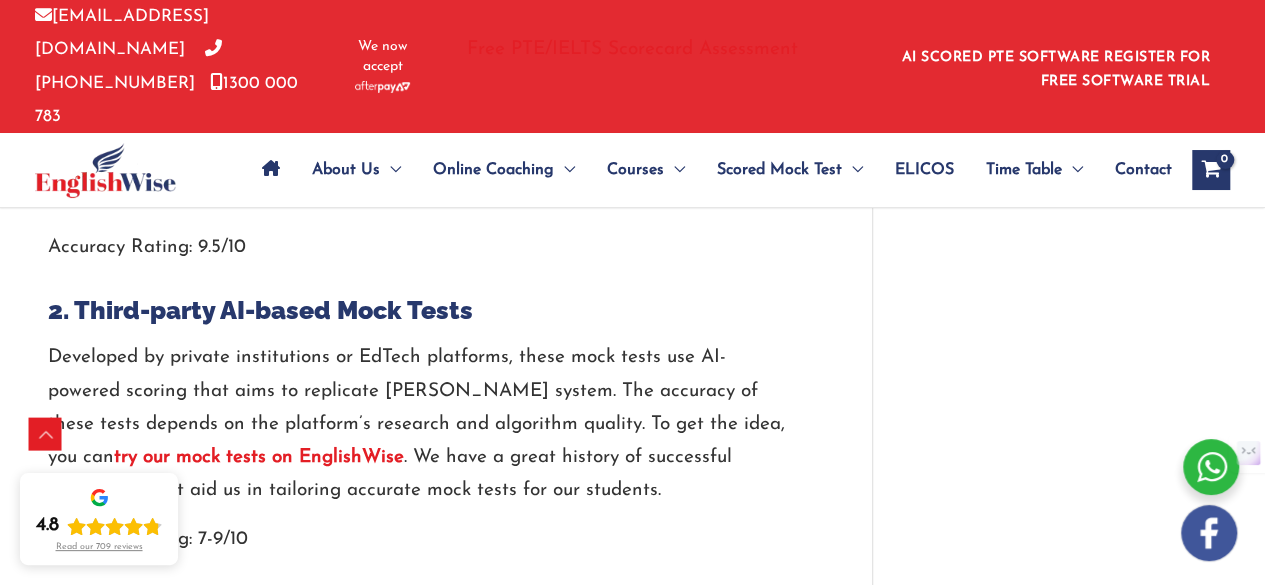 scroll, scrollTop: 2416, scrollLeft: 0, axis: vertical 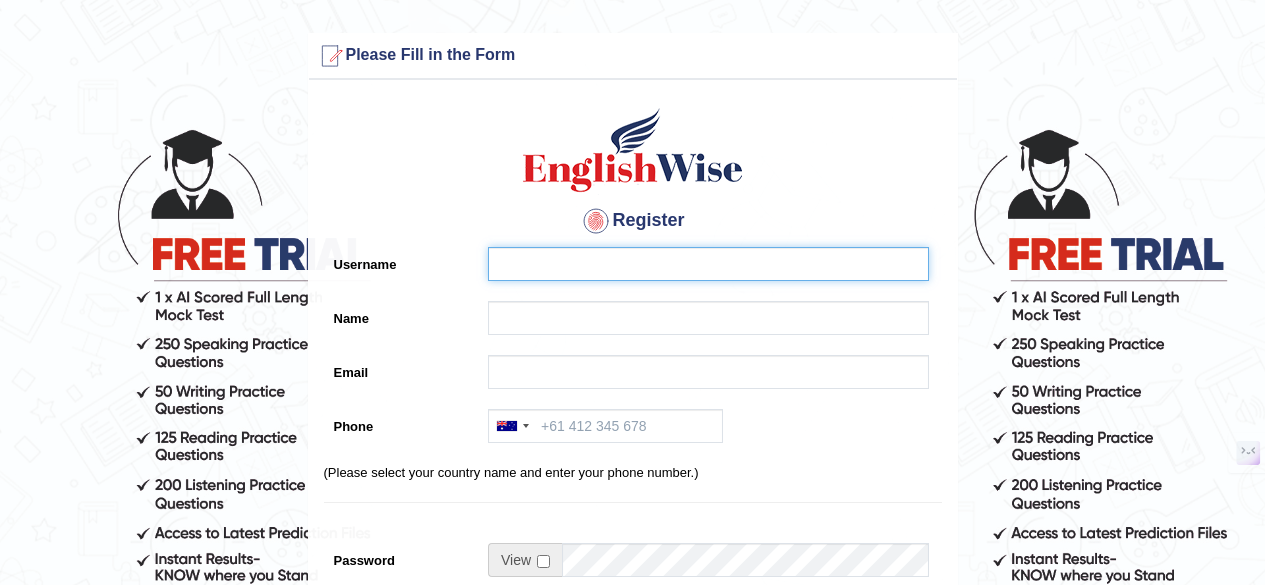 click on "Username" at bounding box center (708, 264) 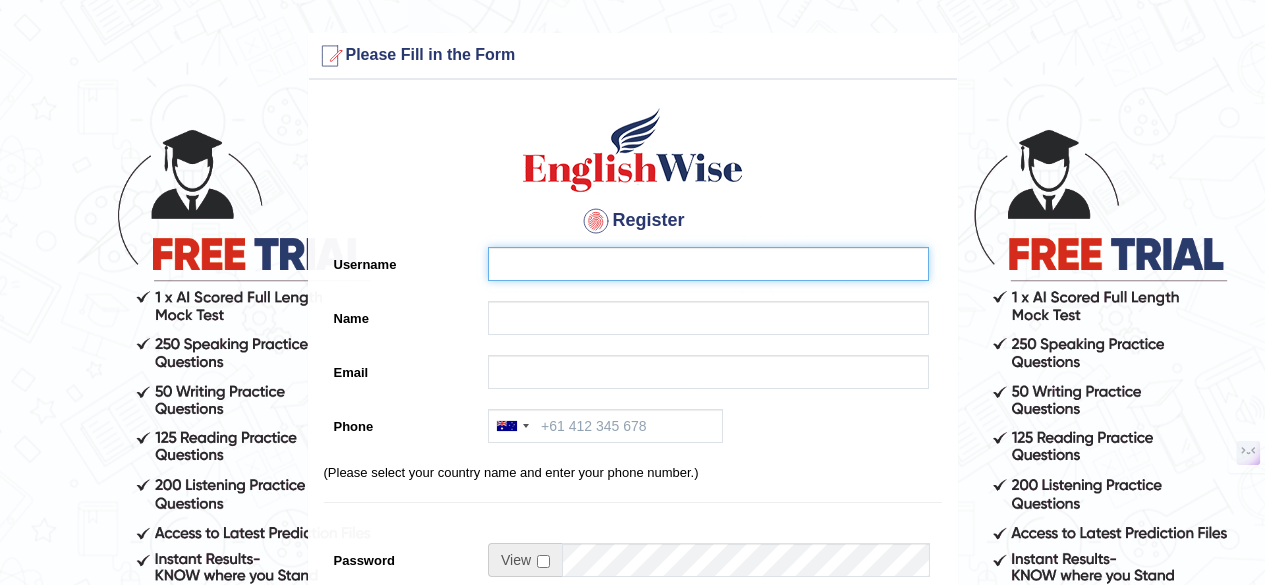 scroll, scrollTop: 0, scrollLeft: 0, axis: both 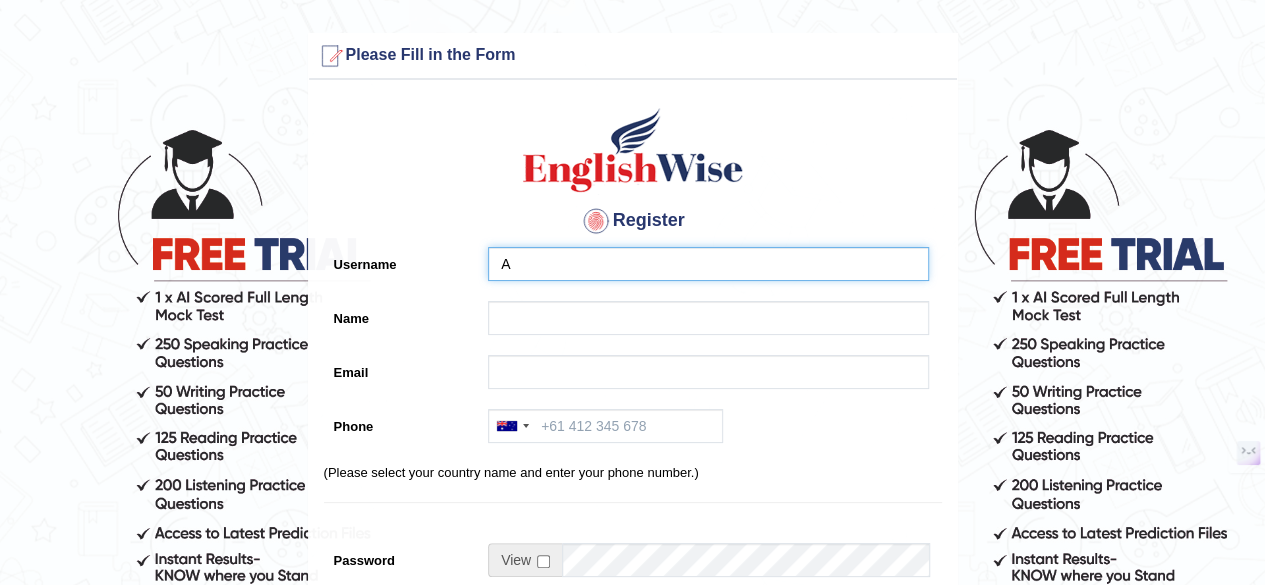 type on "Appy1508" 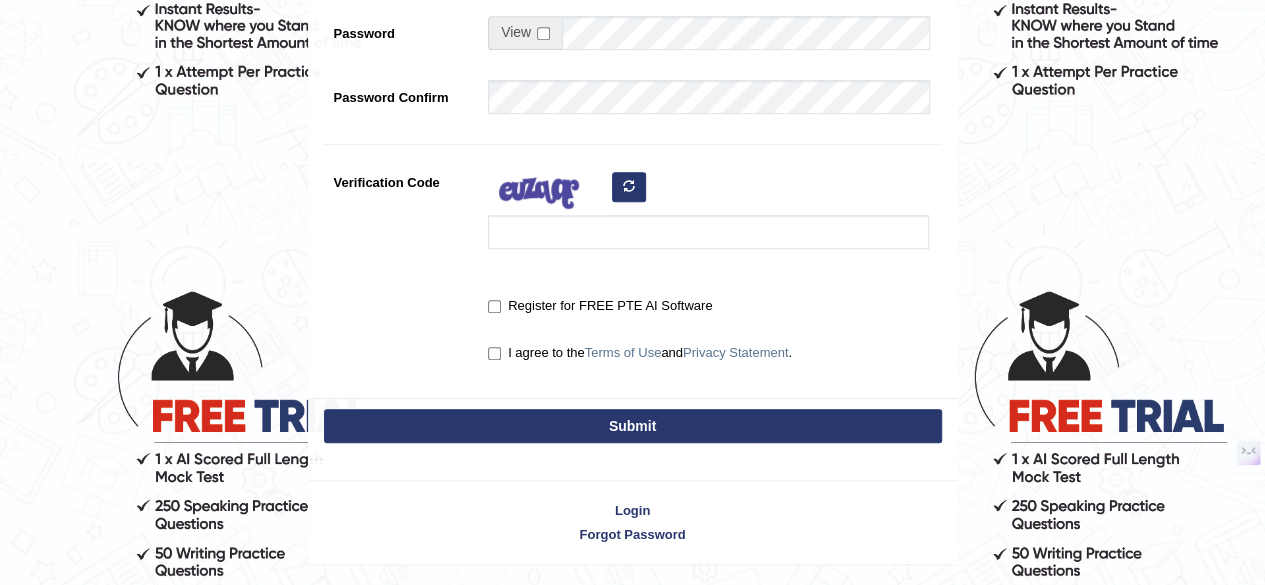 scroll, scrollTop: 606, scrollLeft: 0, axis: vertical 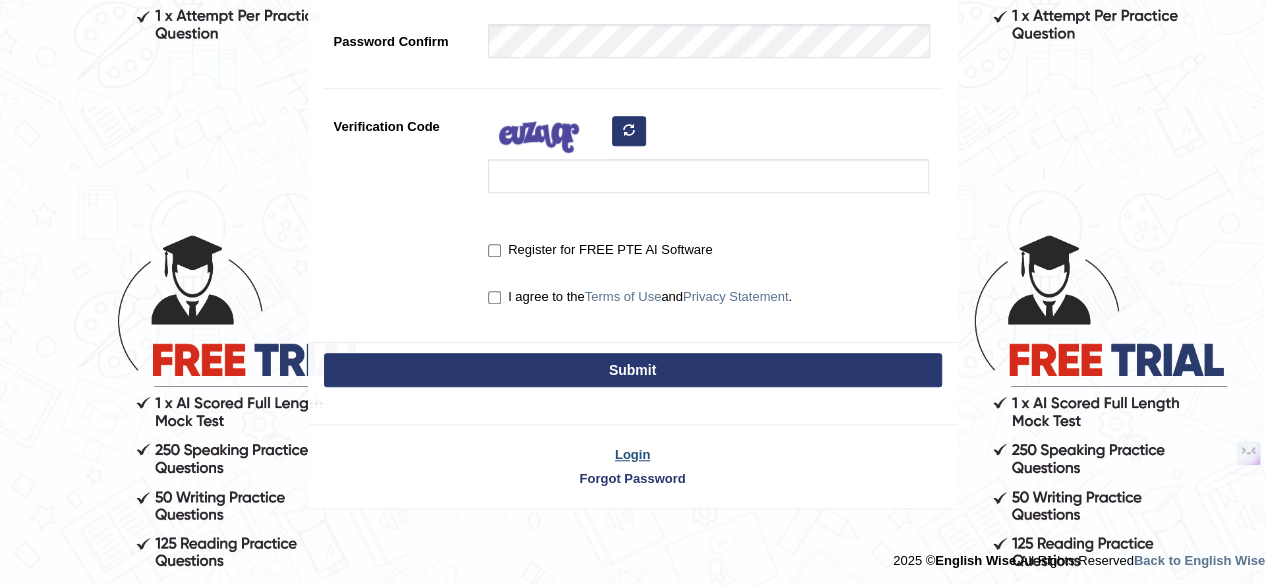 click on "Login" at bounding box center [633, 454] 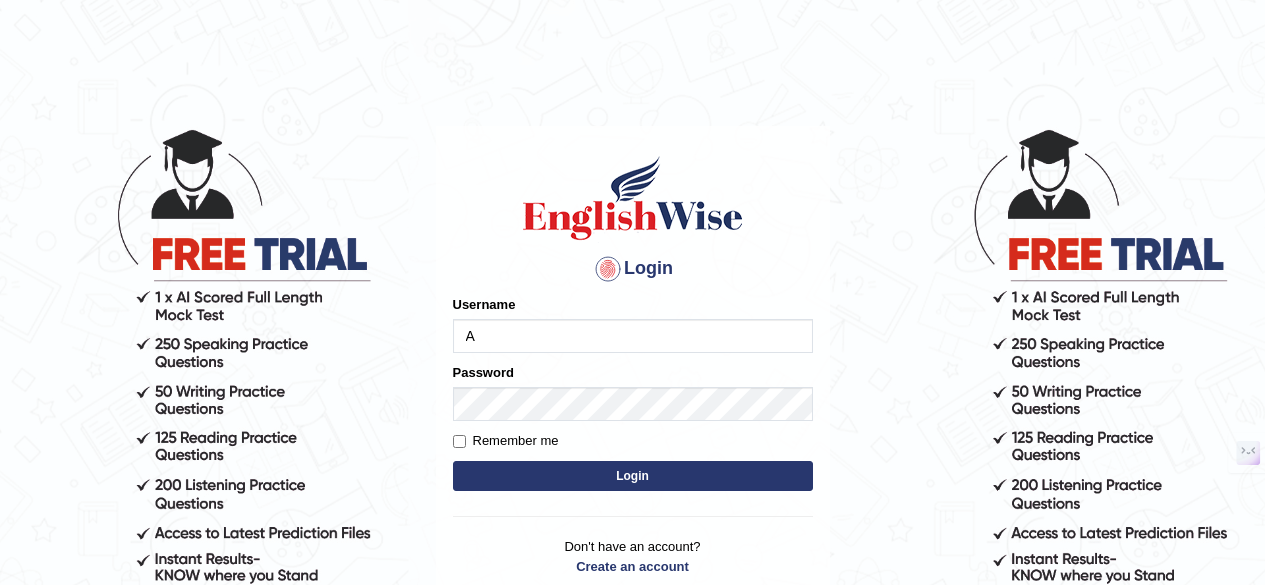 scroll, scrollTop: 0, scrollLeft: 0, axis: both 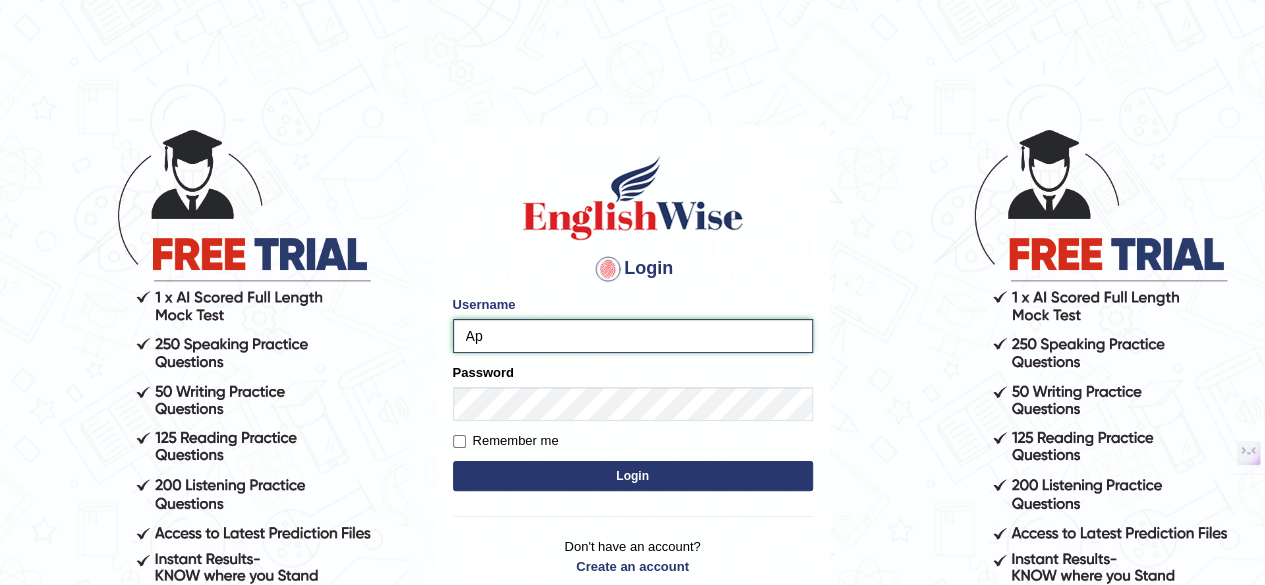 type on "Appy1508" 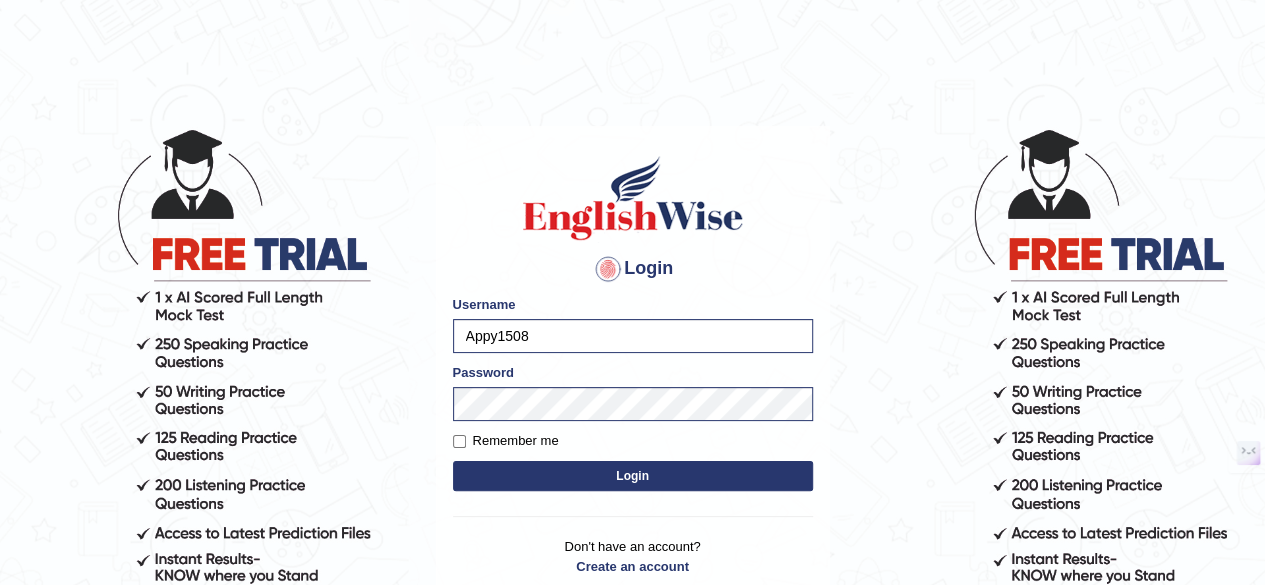 click on "Login" at bounding box center (633, 476) 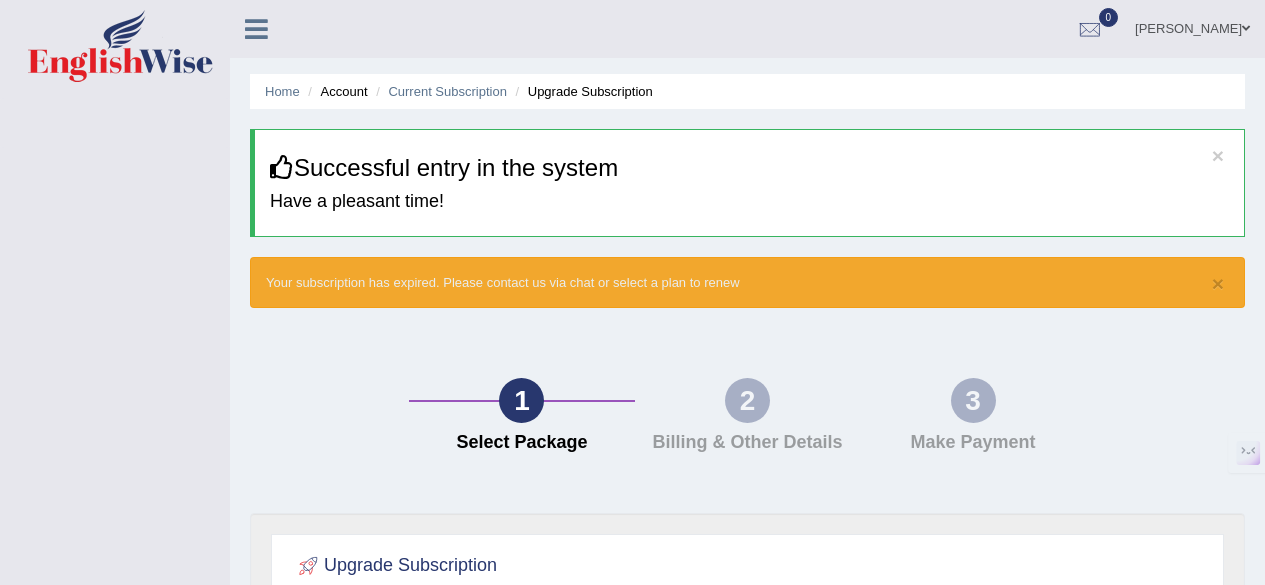 scroll, scrollTop: 0, scrollLeft: 0, axis: both 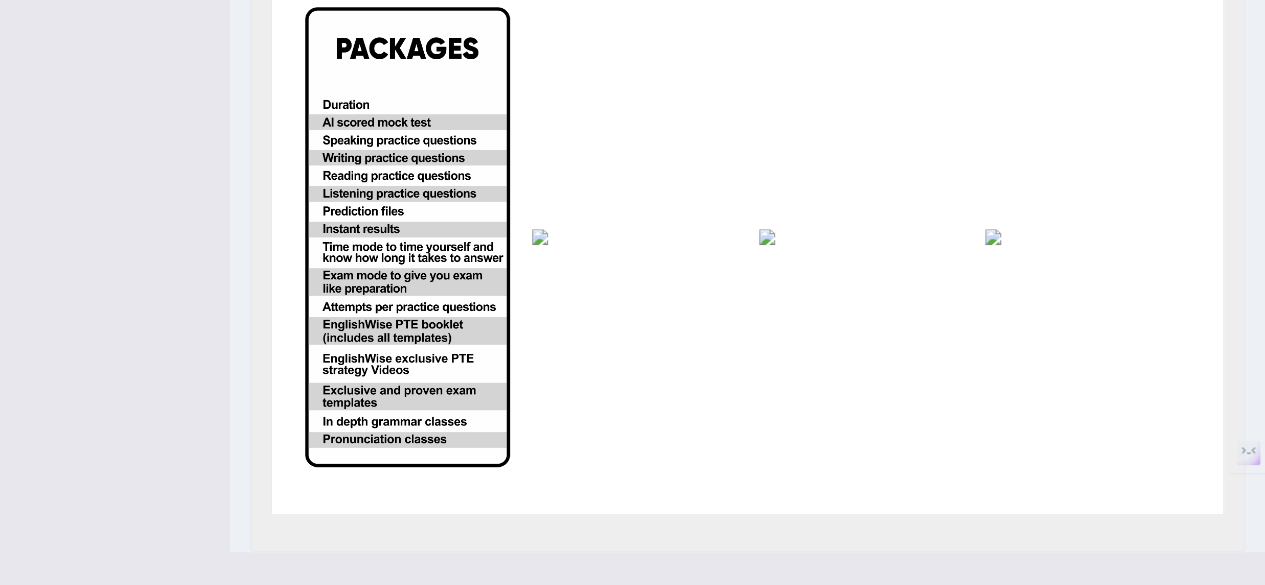click at bounding box center (407, 237) 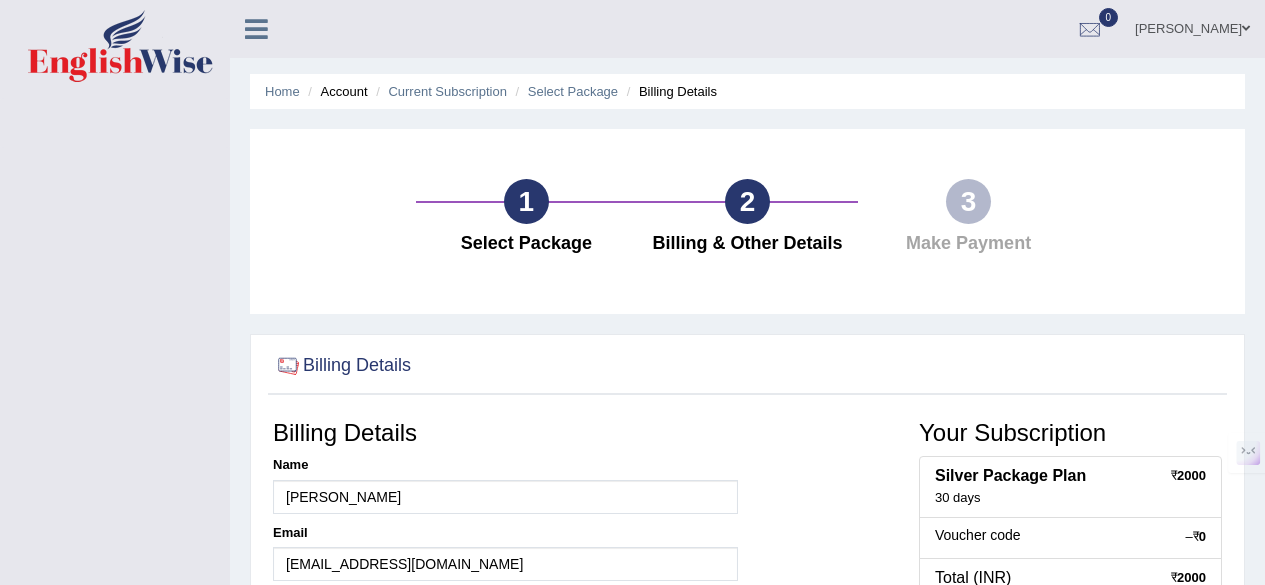 scroll, scrollTop: 0, scrollLeft: 0, axis: both 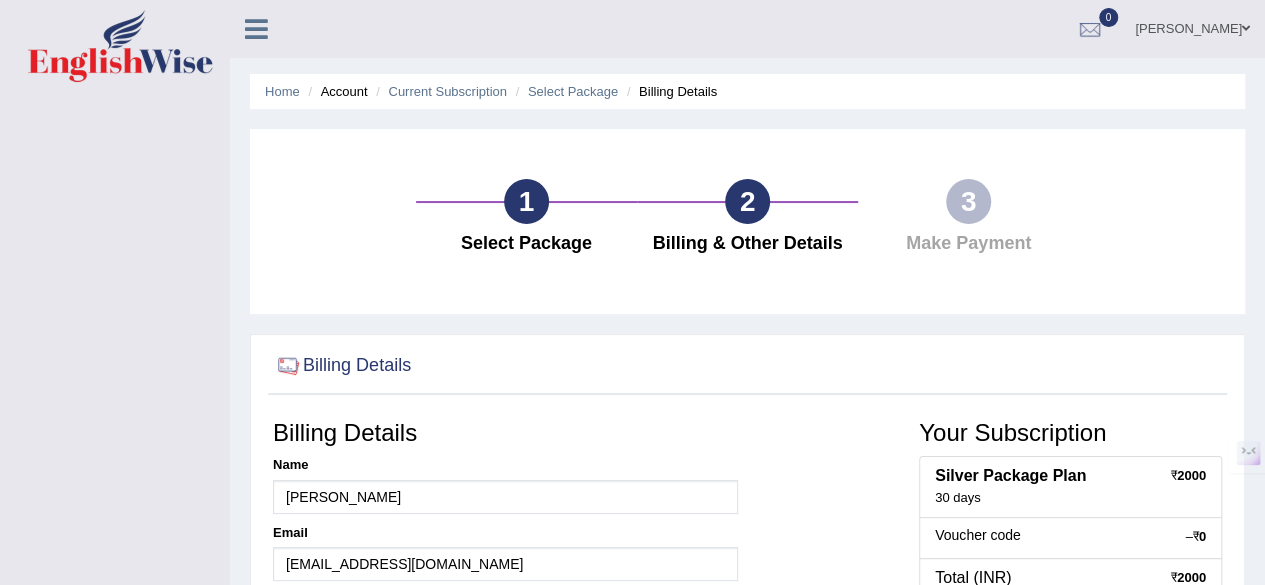 click on "1" at bounding box center (526, 201) 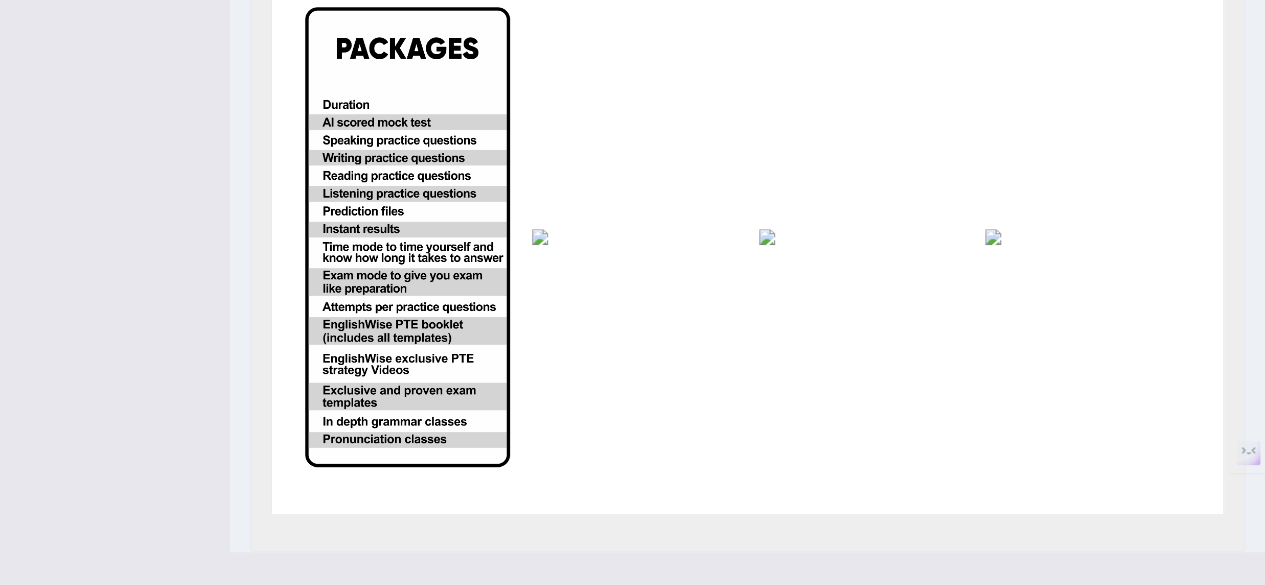 click at bounding box center [407, 237] 